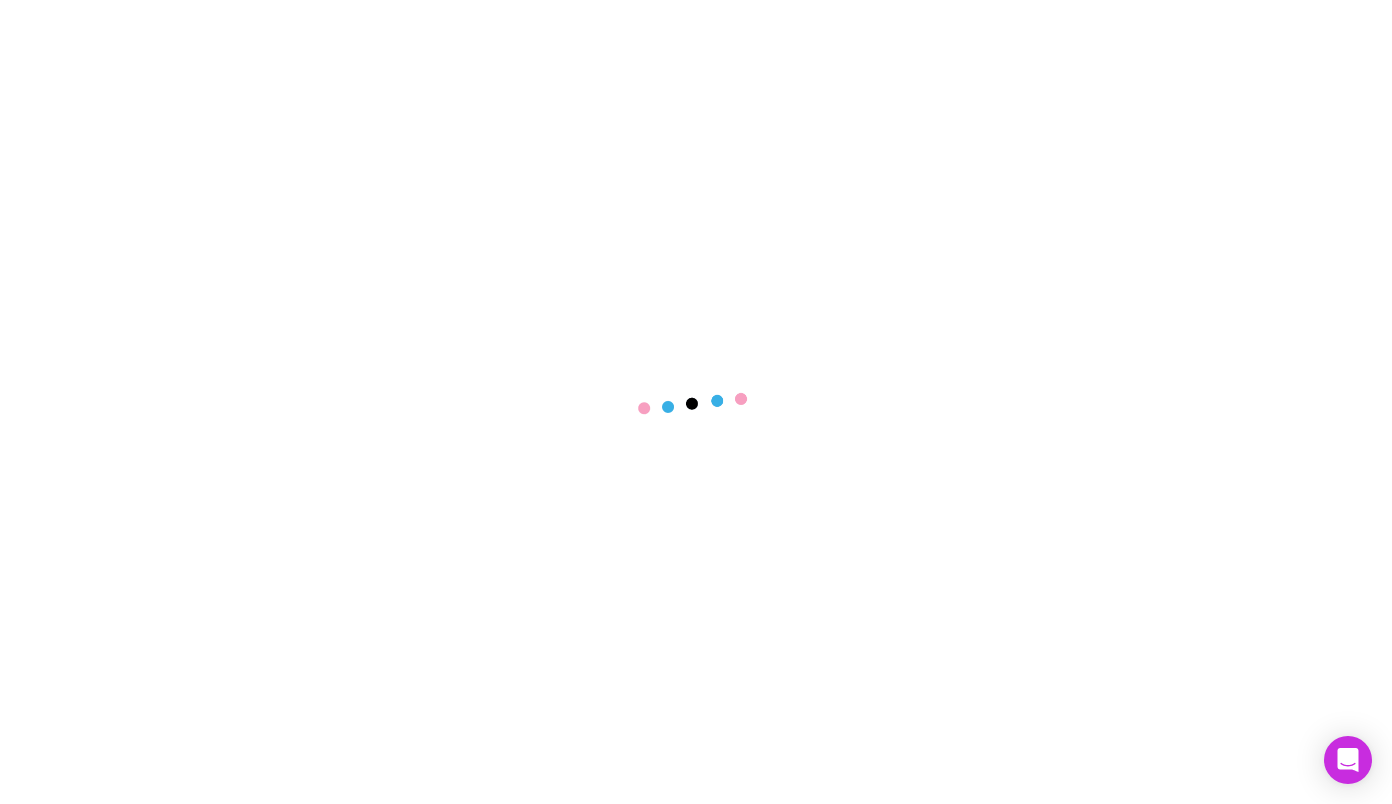 scroll, scrollTop: 0, scrollLeft: 0, axis: both 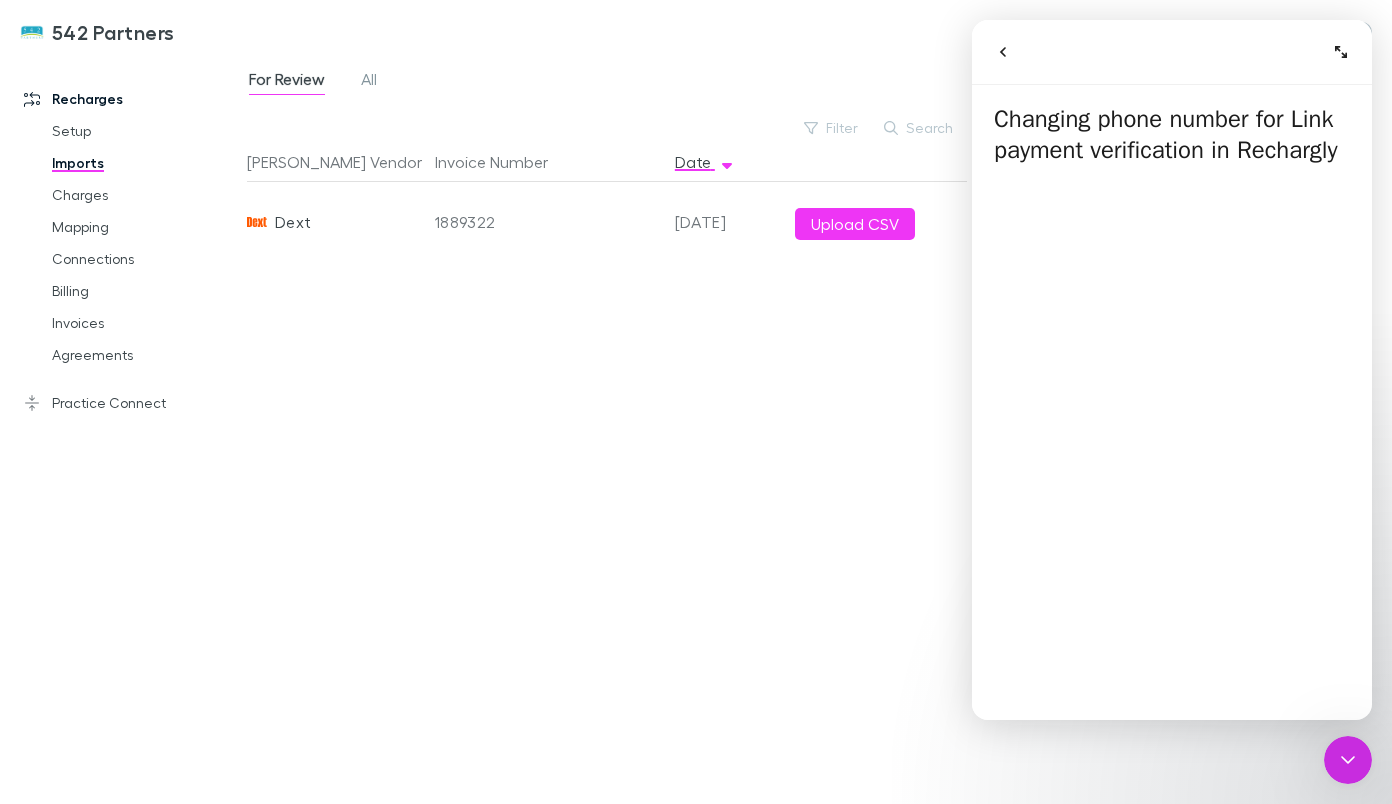 click on "Upload CSV" at bounding box center [855, 224] 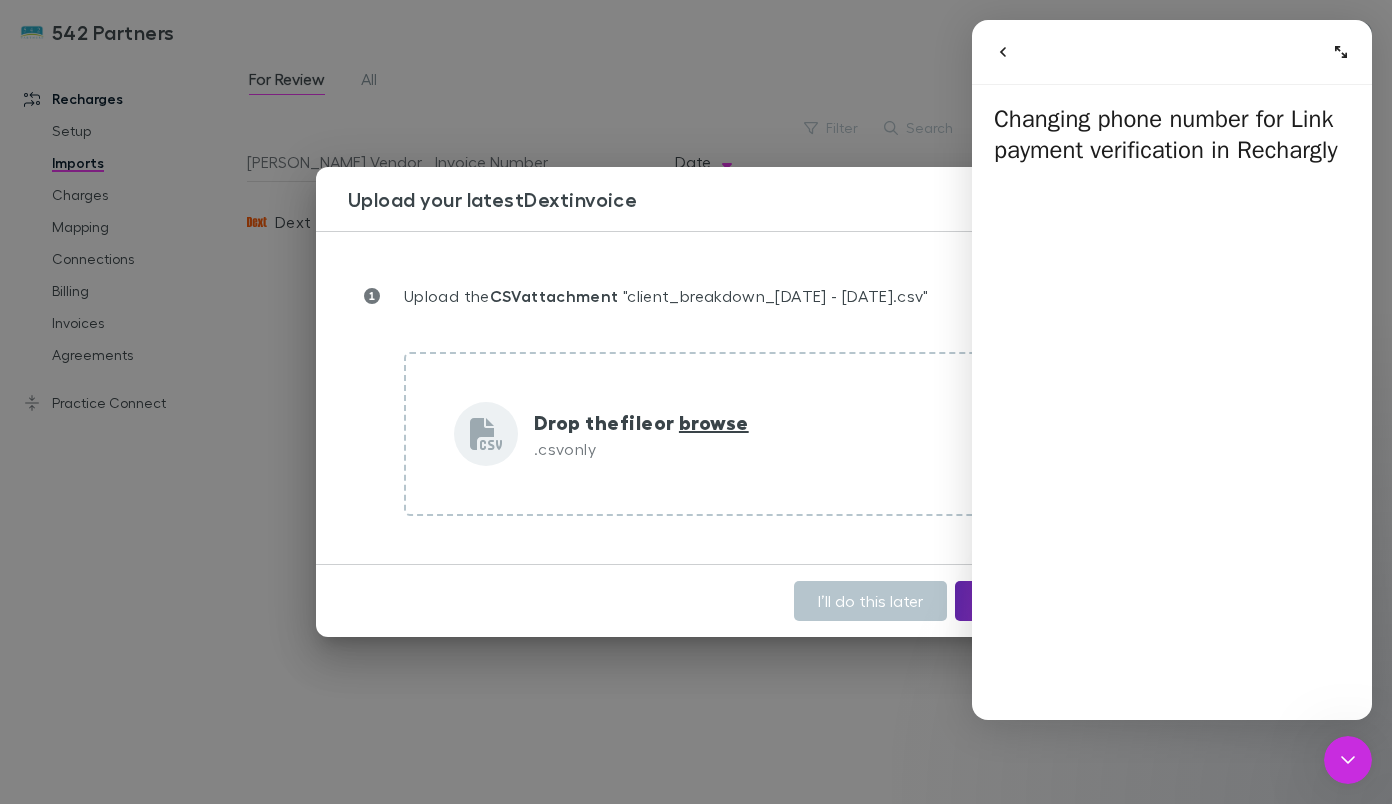 click 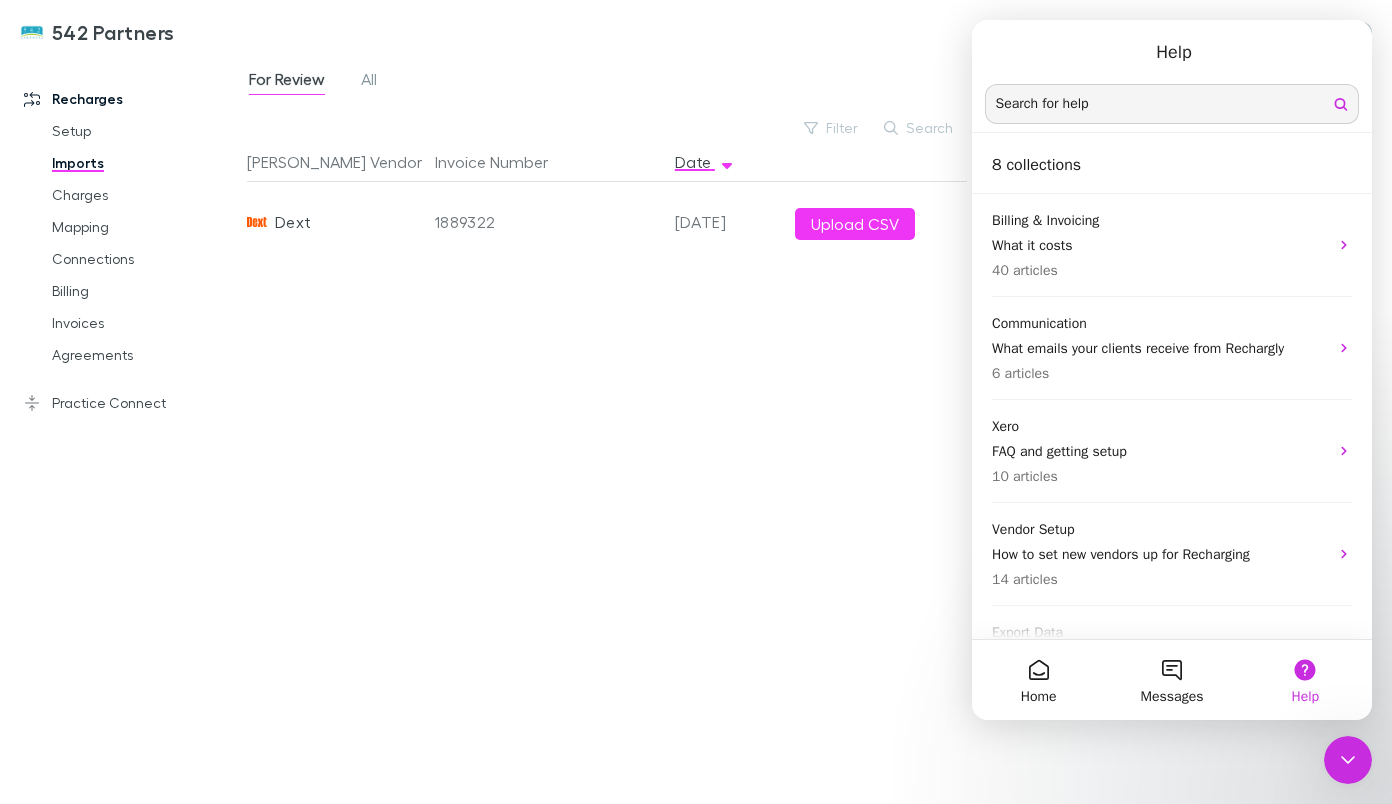 click on "Dext" at bounding box center (293, 222) 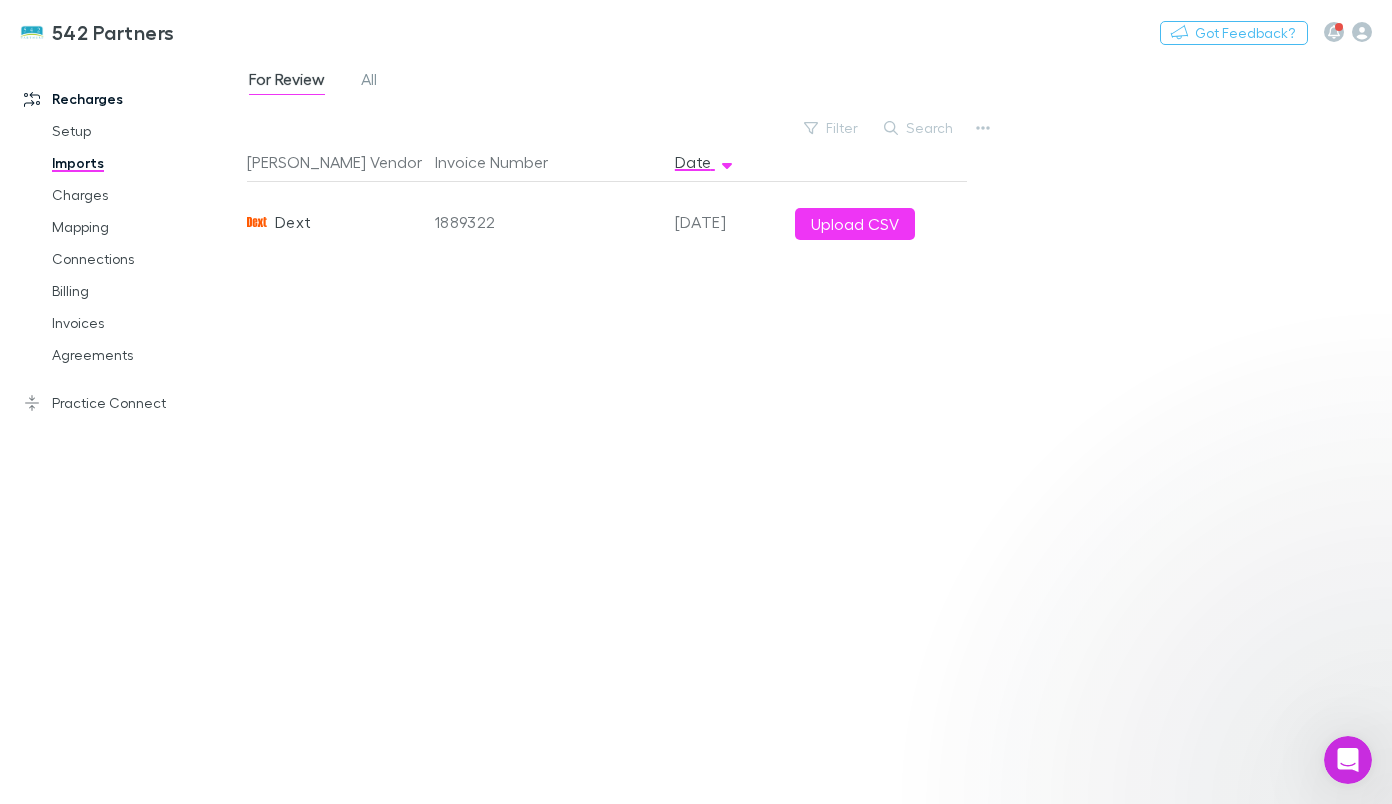 scroll, scrollTop: 0, scrollLeft: 0, axis: both 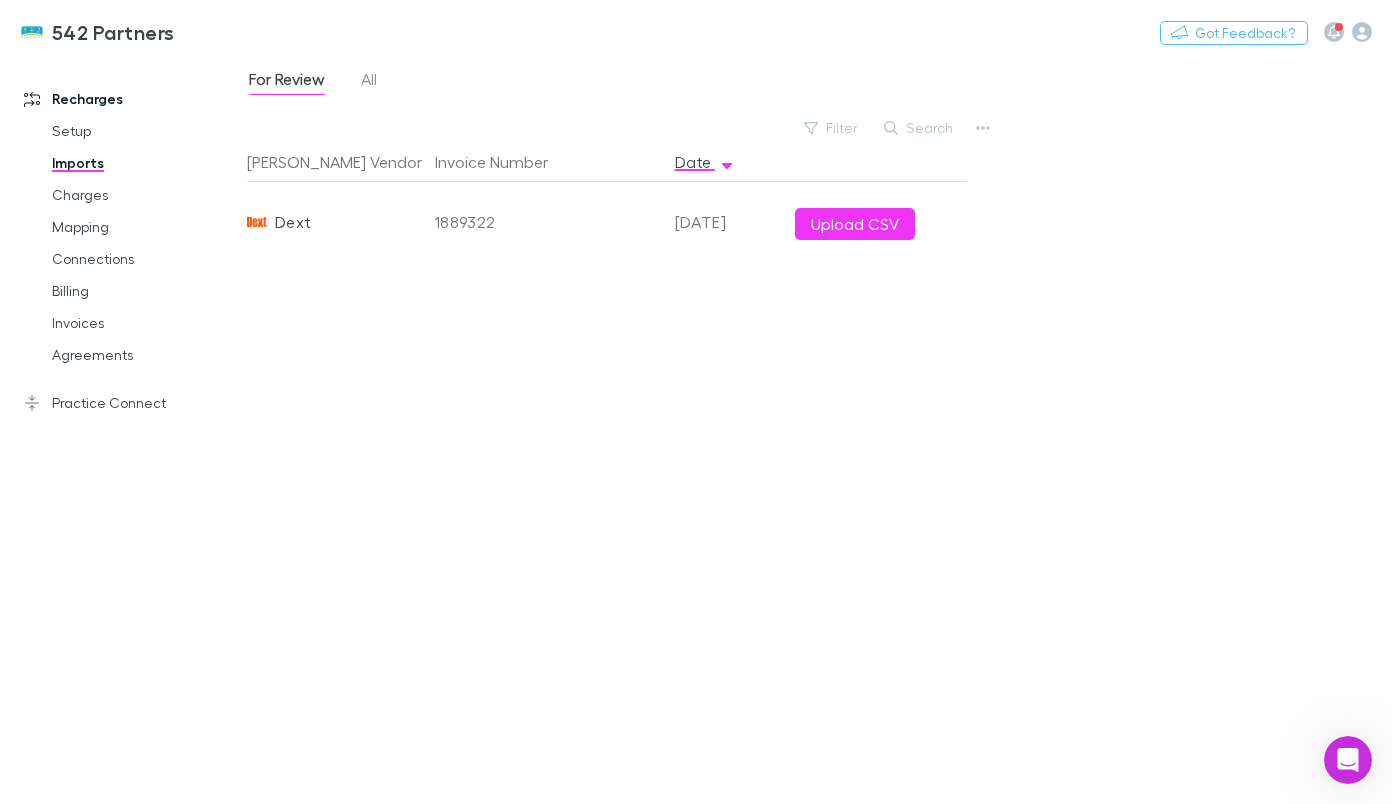click on "Upload CSV" at bounding box center (855, 224) 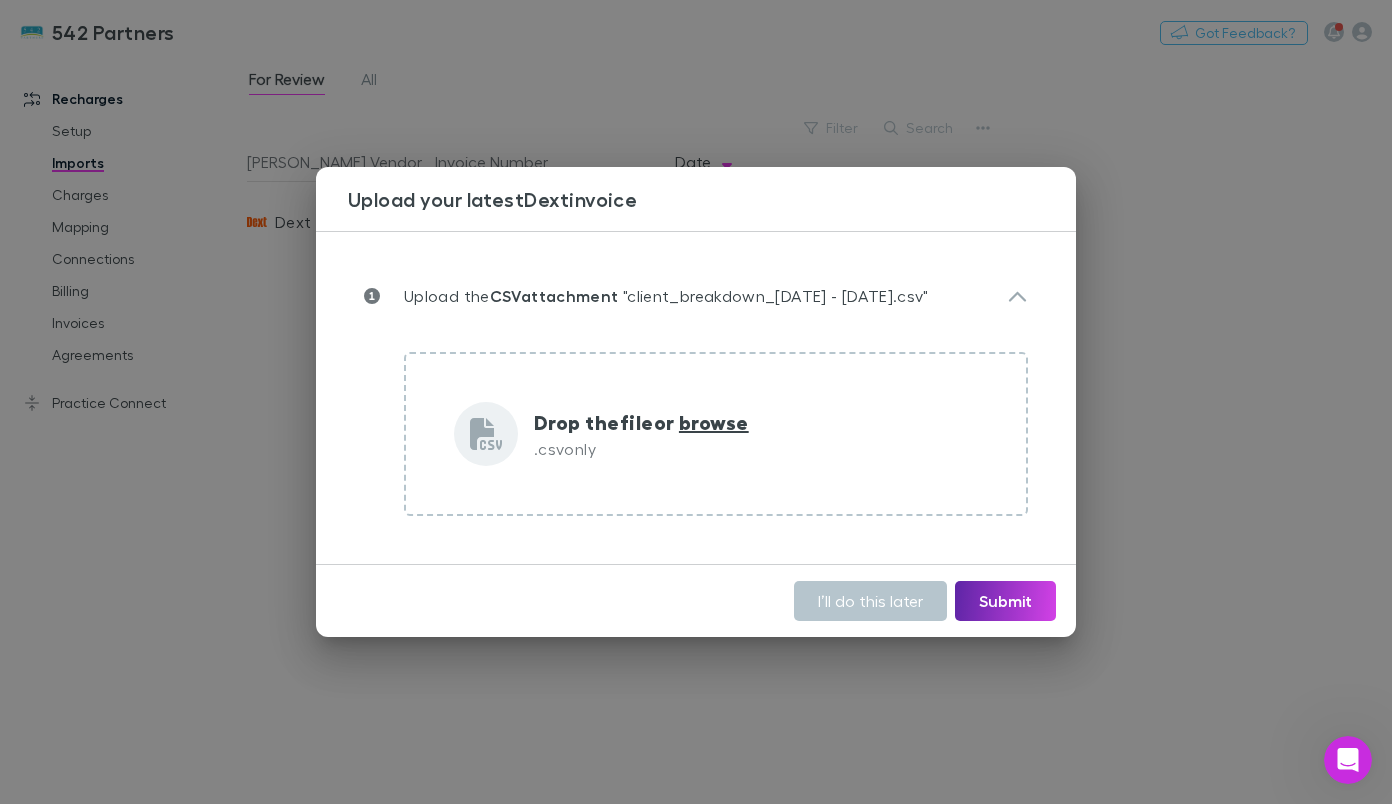 click on "browse" at bounding box center [714, 422] 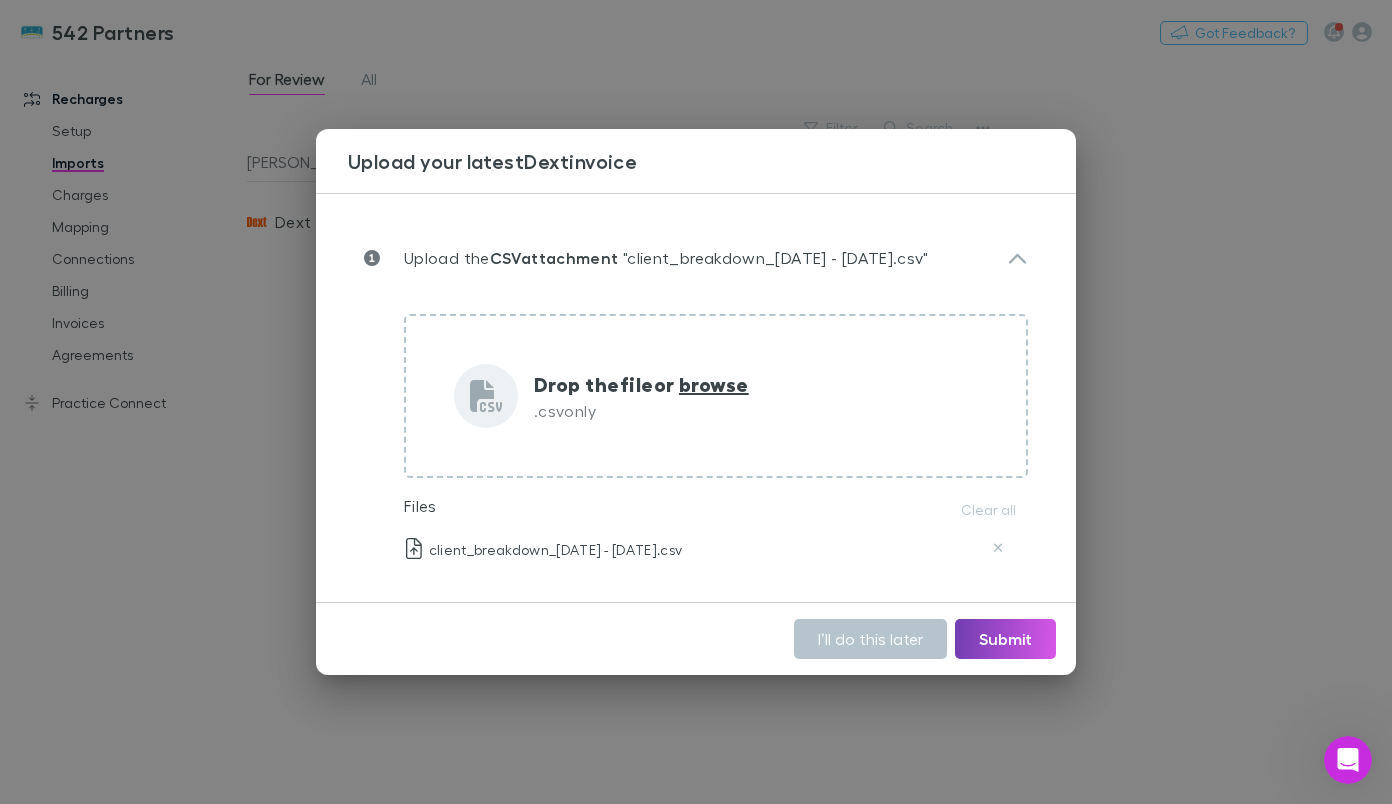 click on "Submit" at bounding box center [1005, 639] 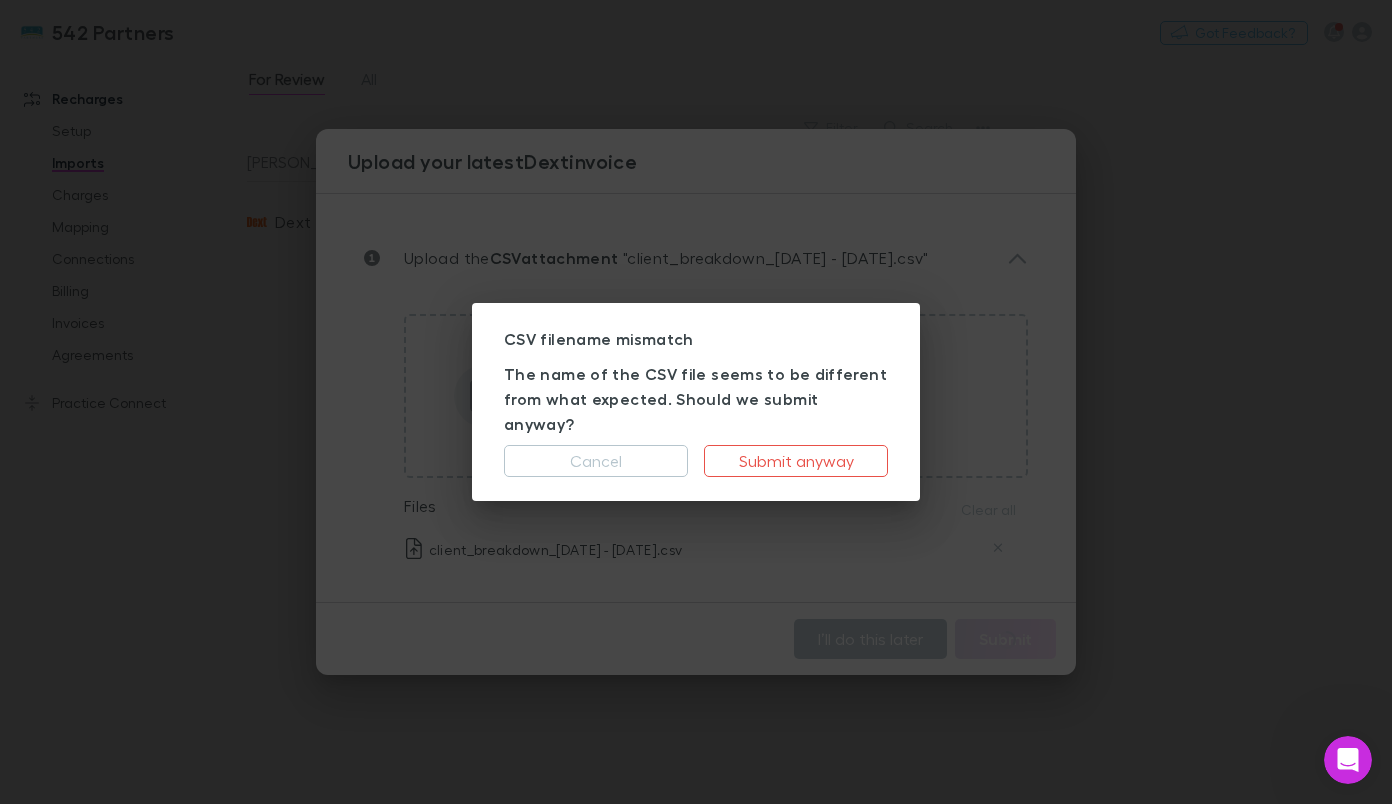 click on "Submit anyway" at bounding box center [796, 461] 